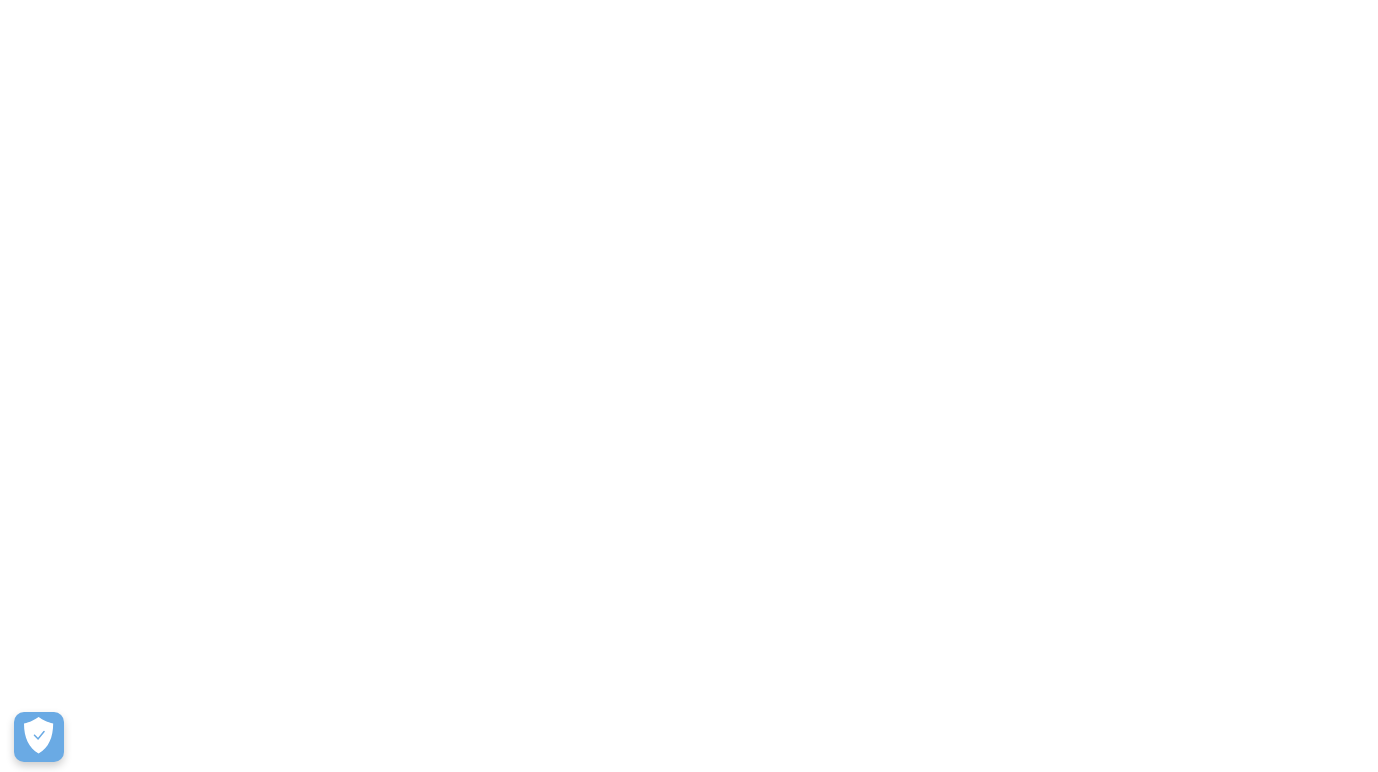 scroll, scrollTop: 0, scrollLeft: 0, axis: both 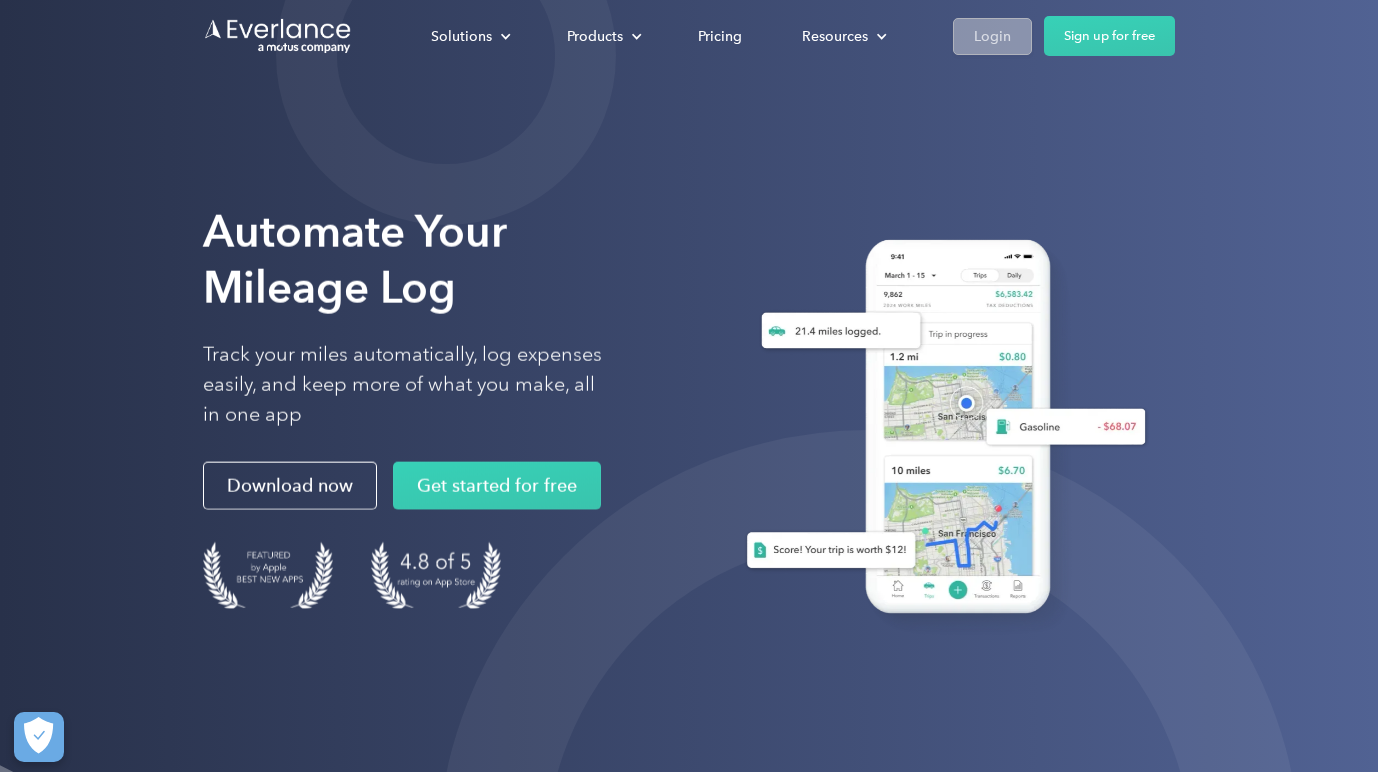 click on "Login" at bounding box center [992, 36] 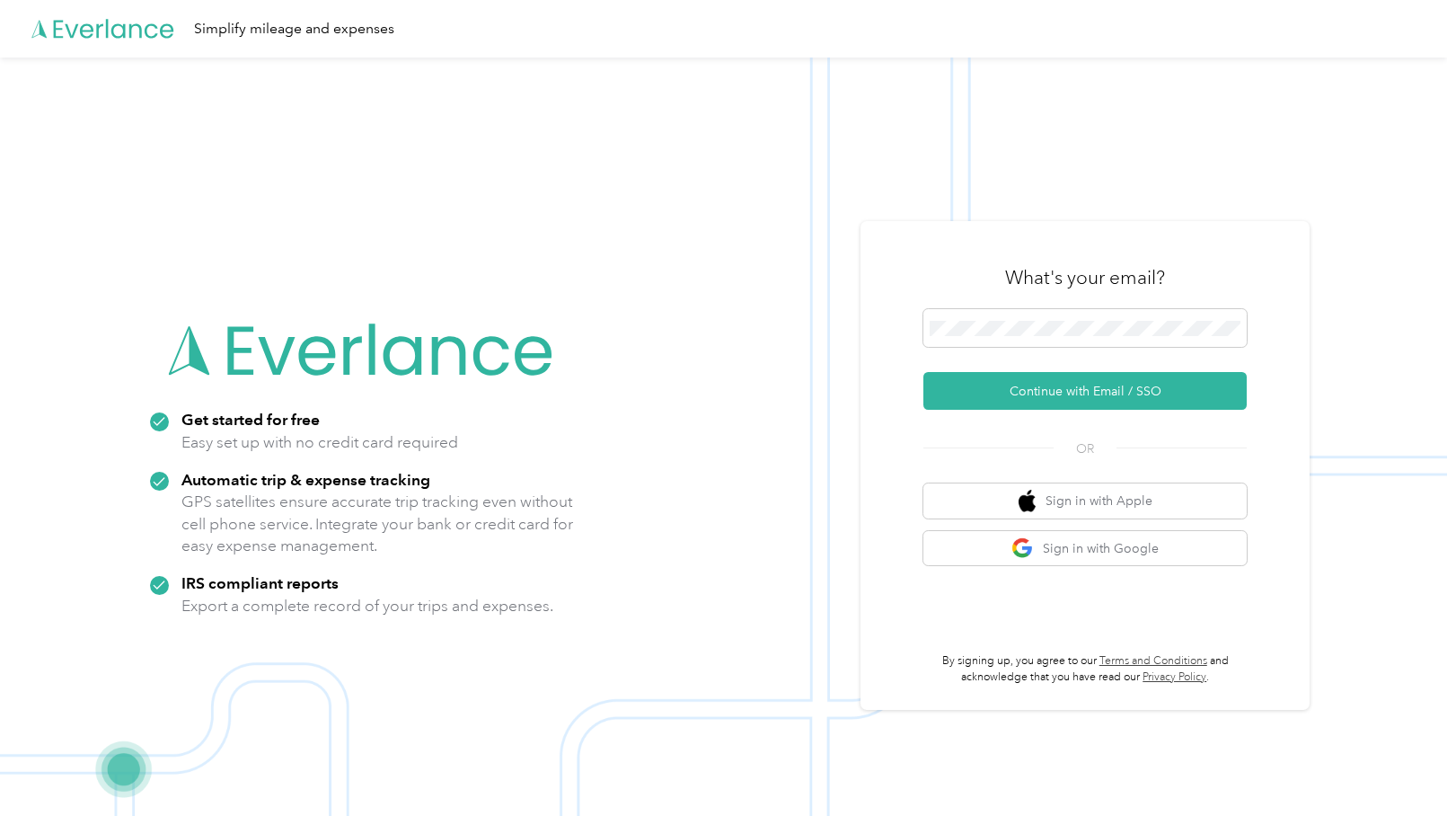 scroll, scrollTop: 0, scrollLeft: 0, axis: both 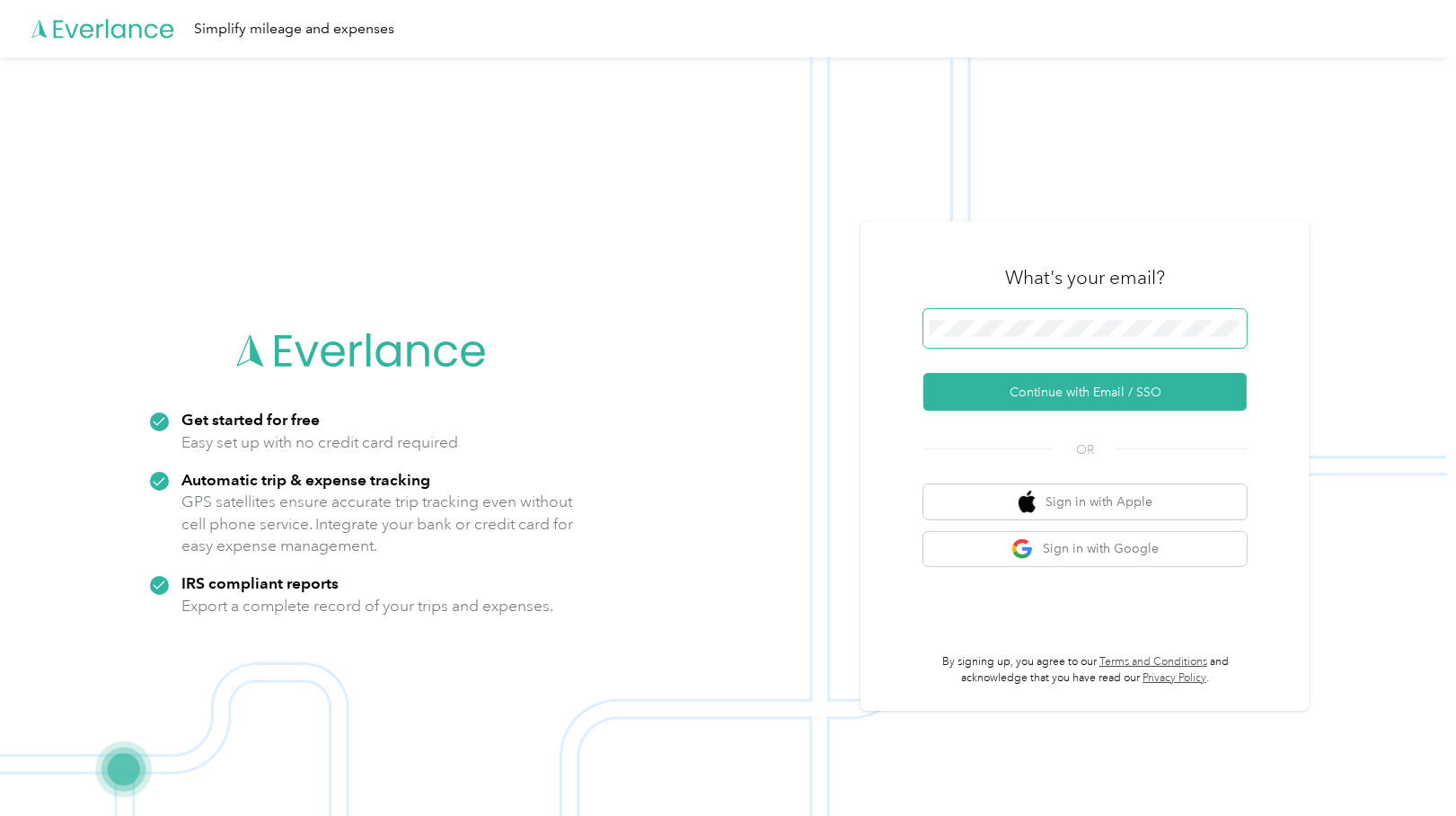 click on "Continue with Email / SSO" at bounding box center (1085, 392) 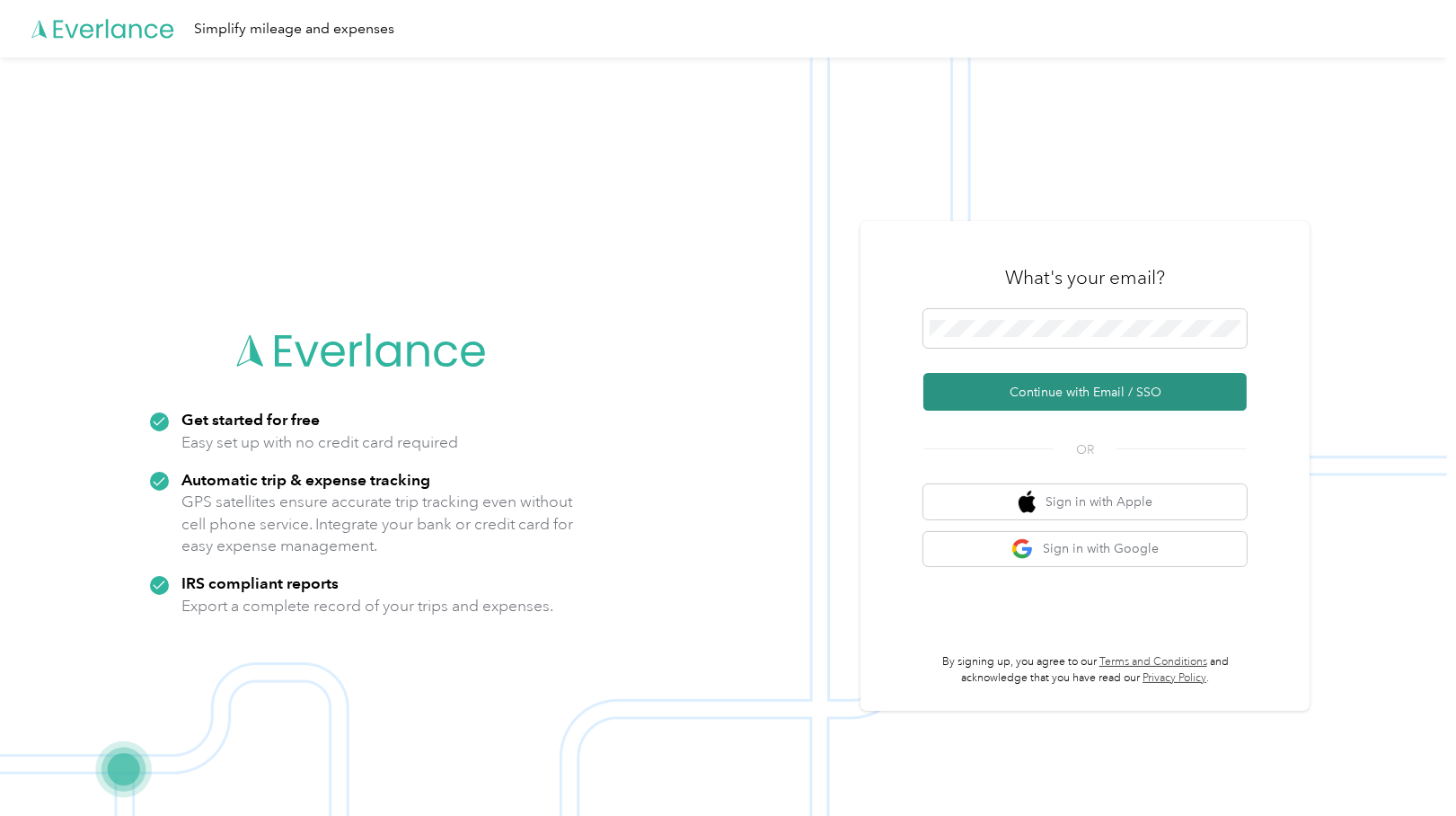click on "Continue with Email / SSO" at bounding box center [1085, 392] 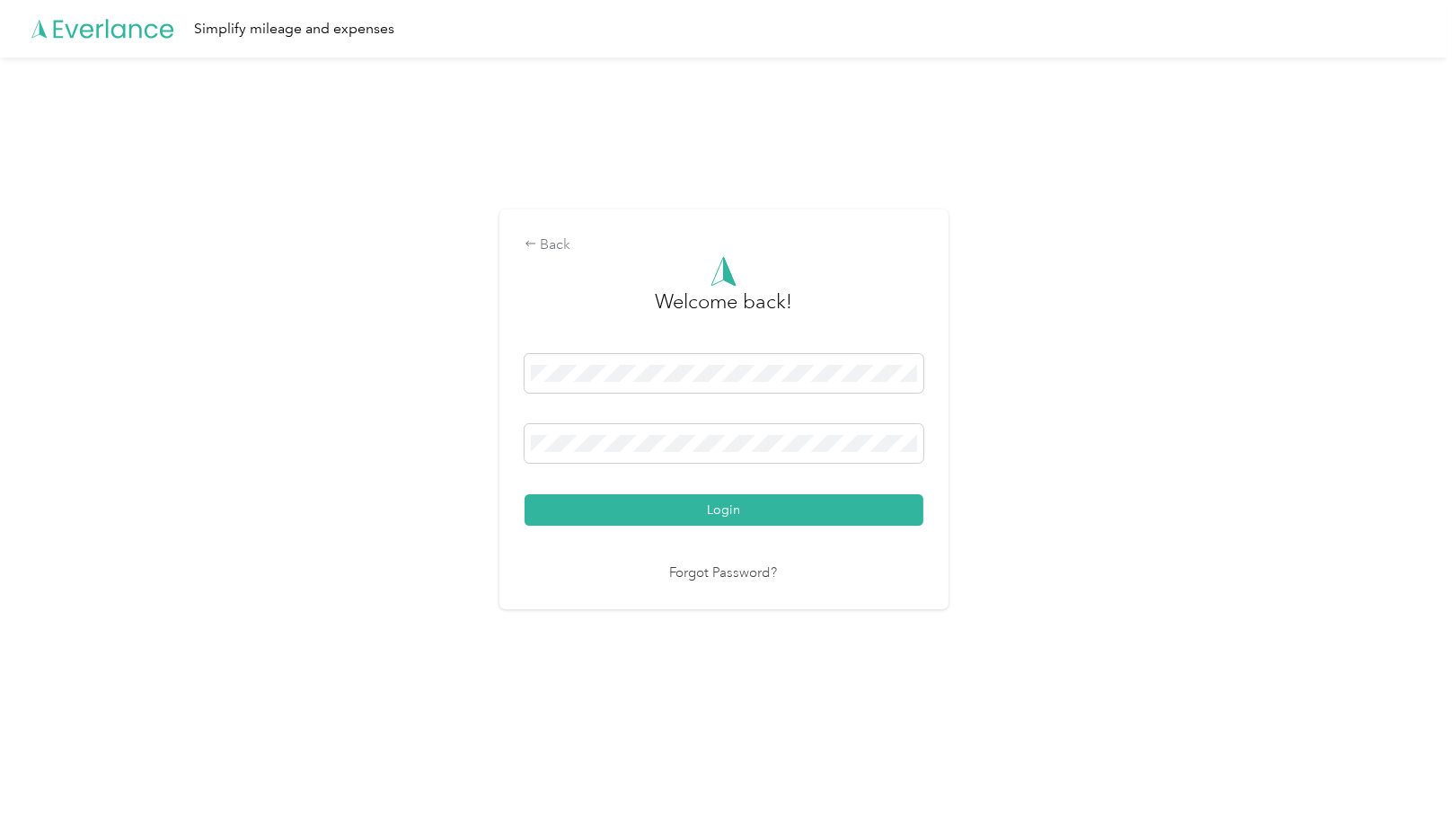 click on "Login" at bounding box center (724, 510) 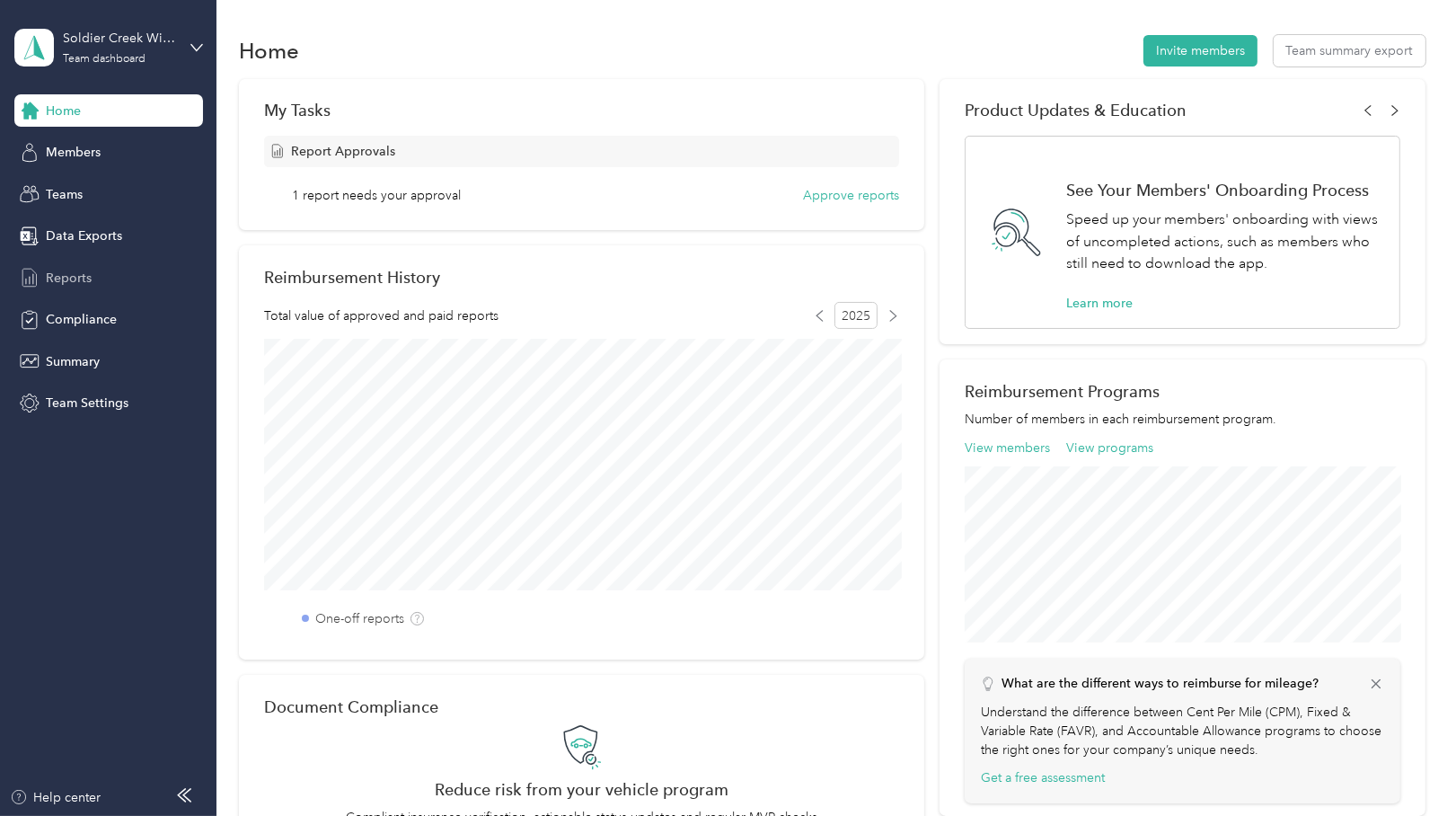 click on "Reports" at bounding box center [68, 278] 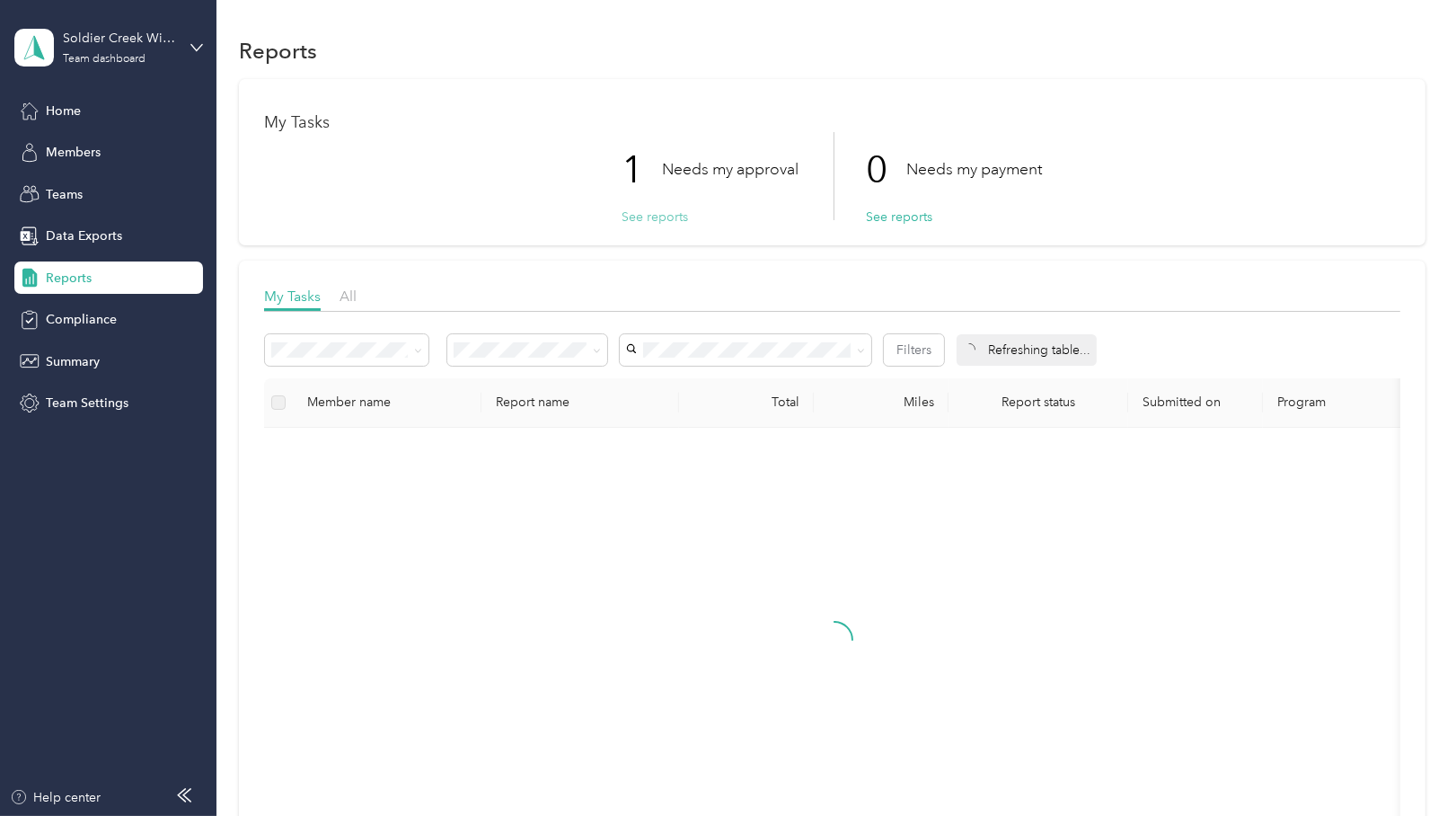 click on "See reports" at bounding box center (655, 217) 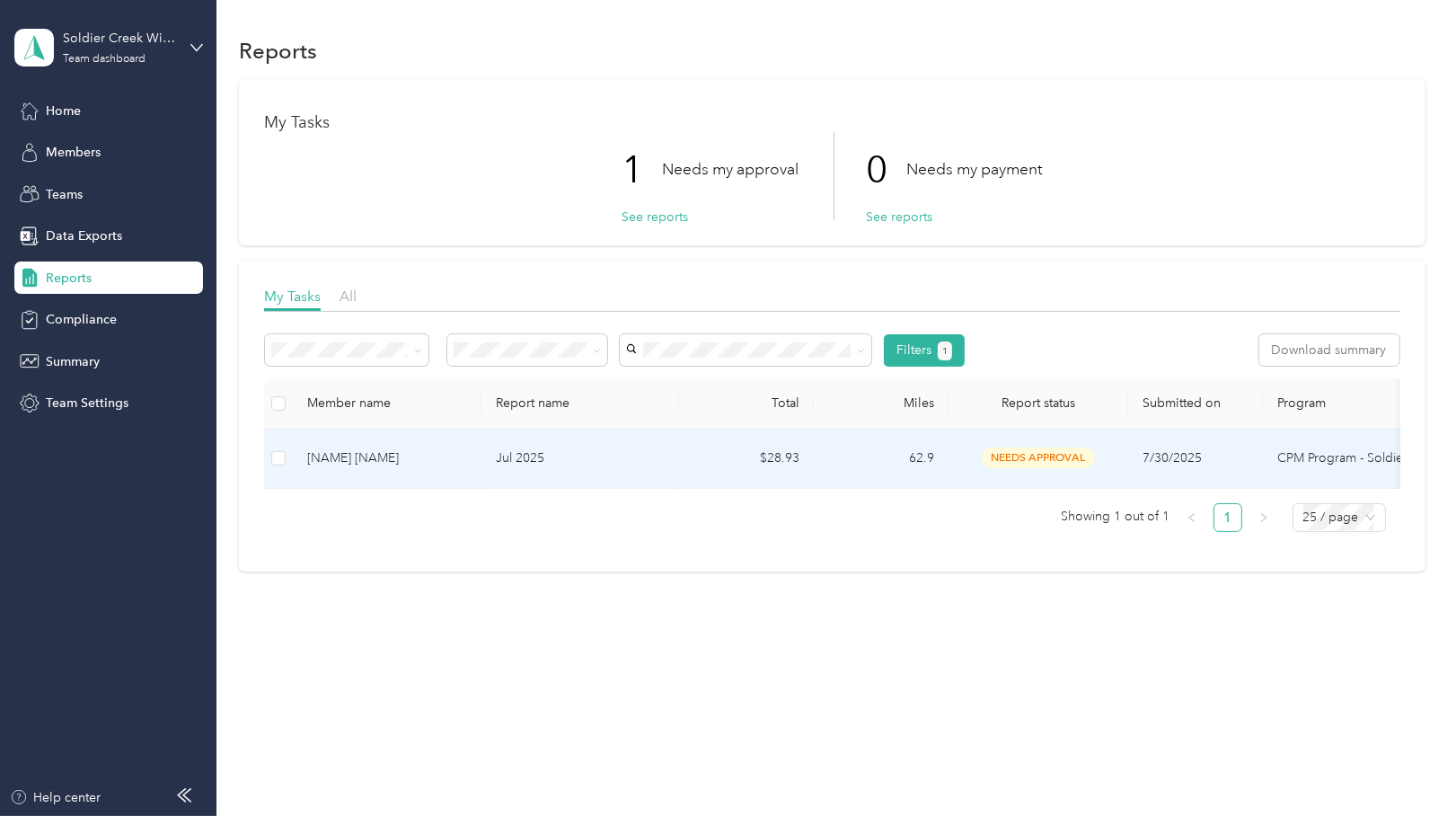 click on "Jul 2025" at bounding box center [580, 458] 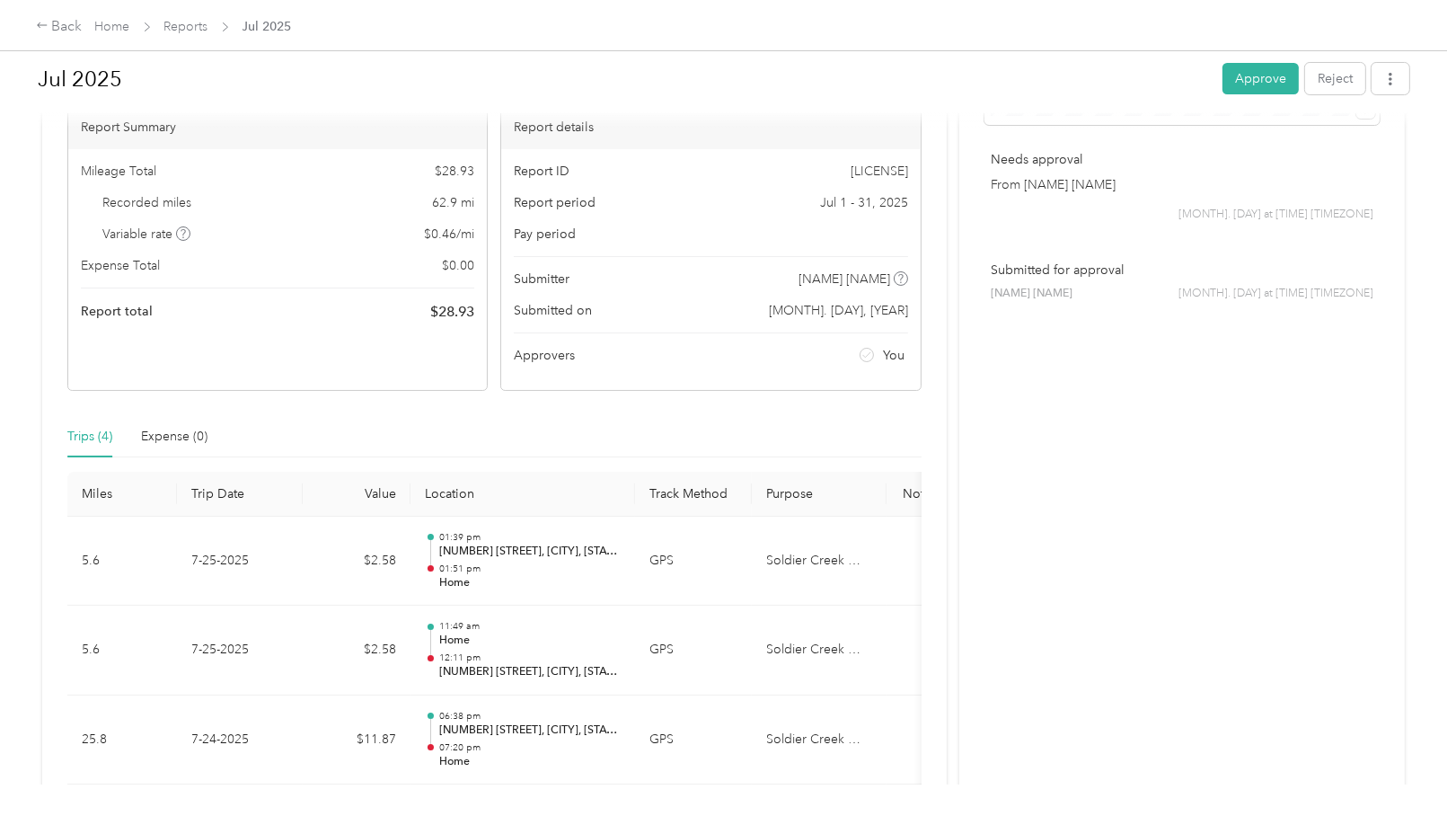 scroll, scrollTop: 138, scrollLeft: 0, axis: vertical 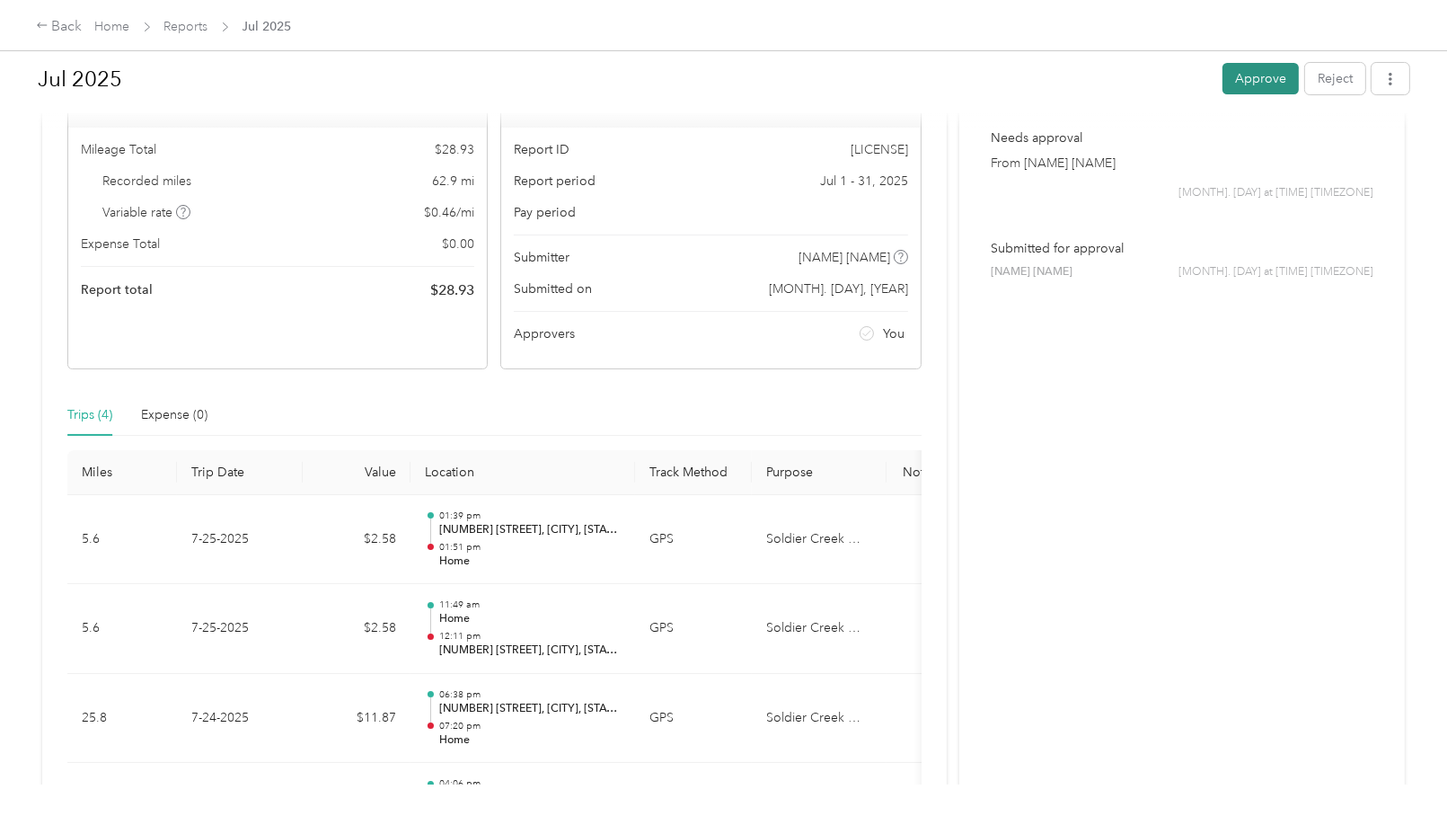 click on "Approve" at bounding box center (1260, 78) 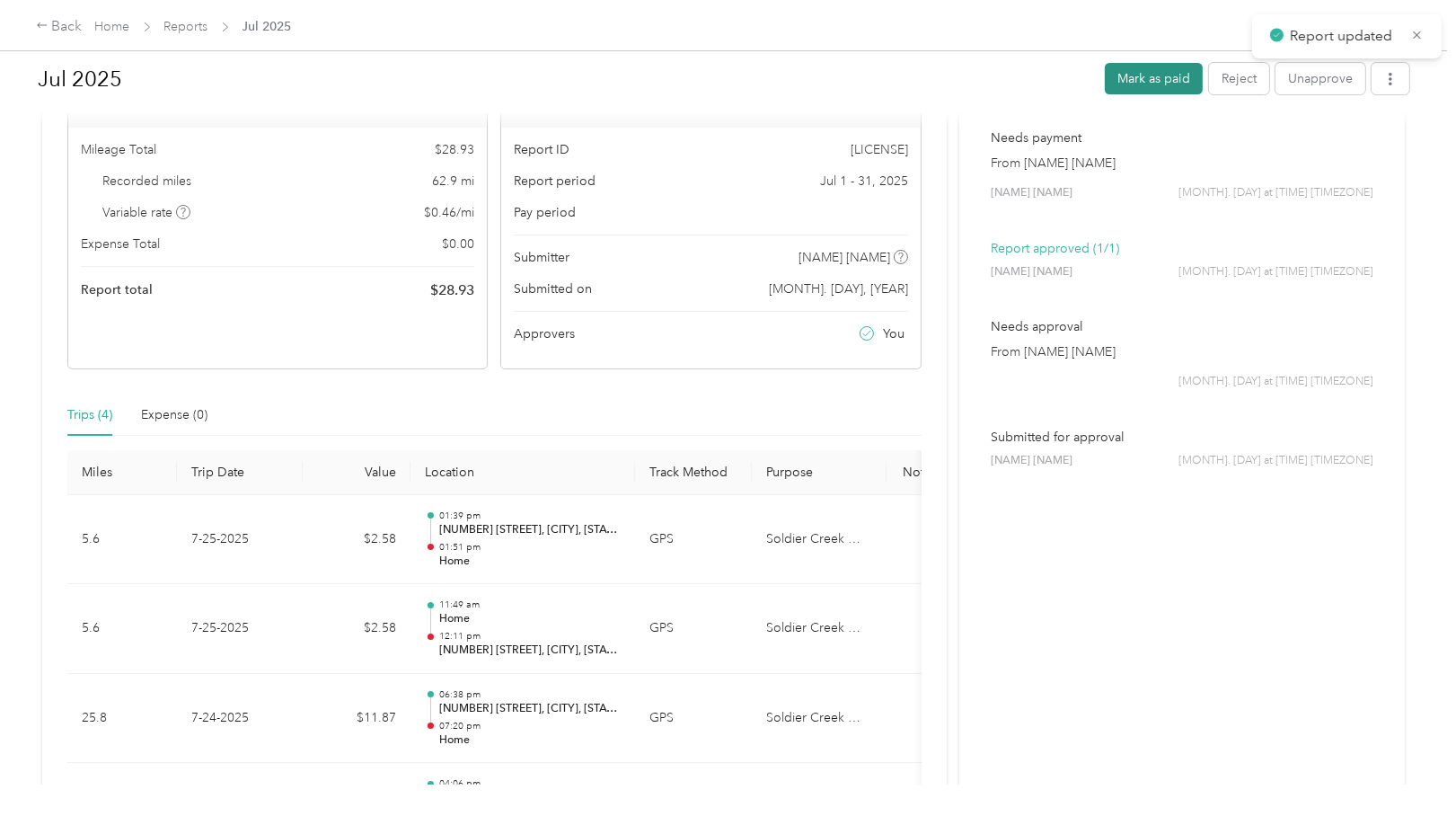 click on "Mark as paid" at bounding box center (1153, 78) 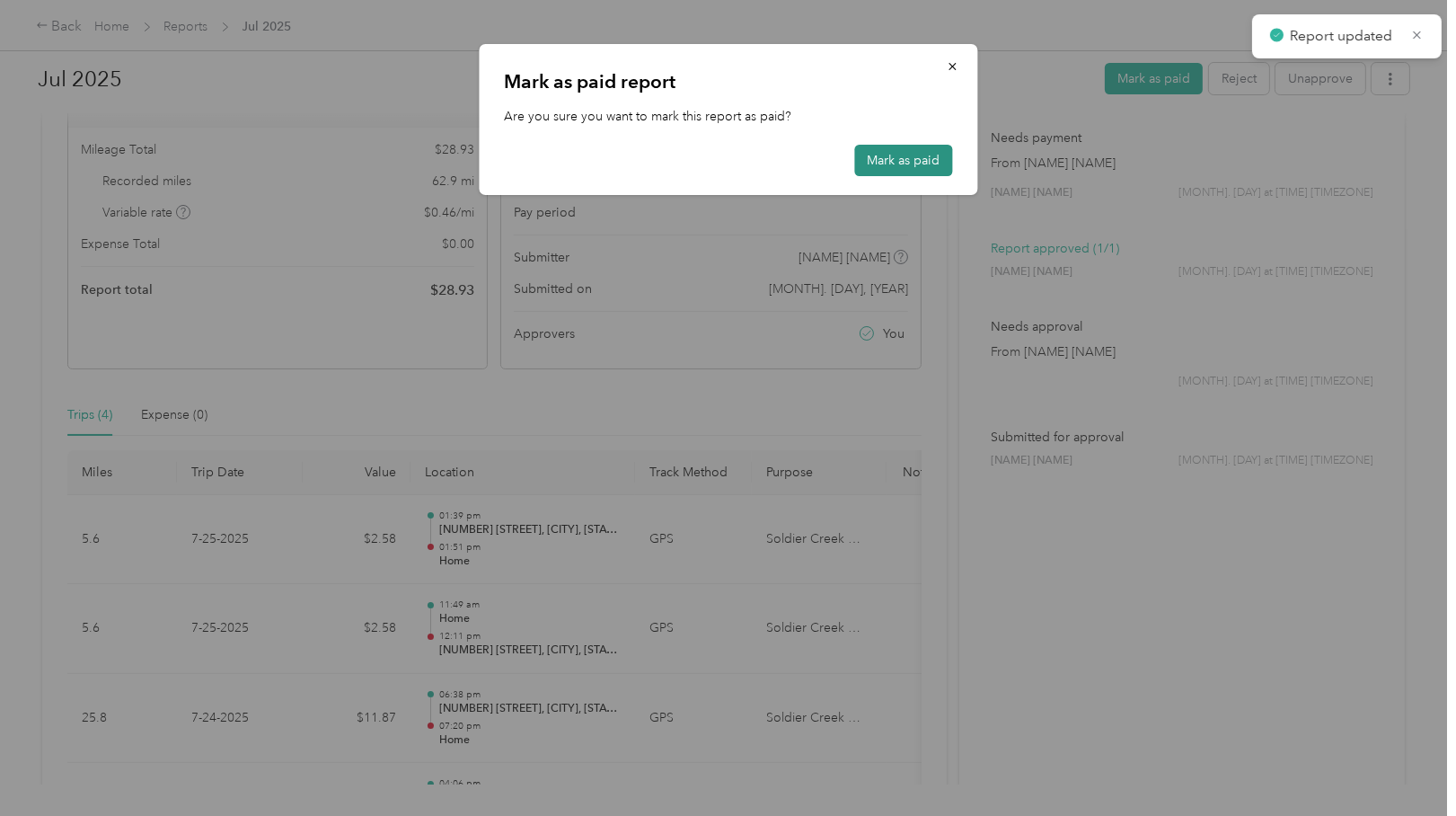 click on "Mark as paid" at bounding box center (903, 160) 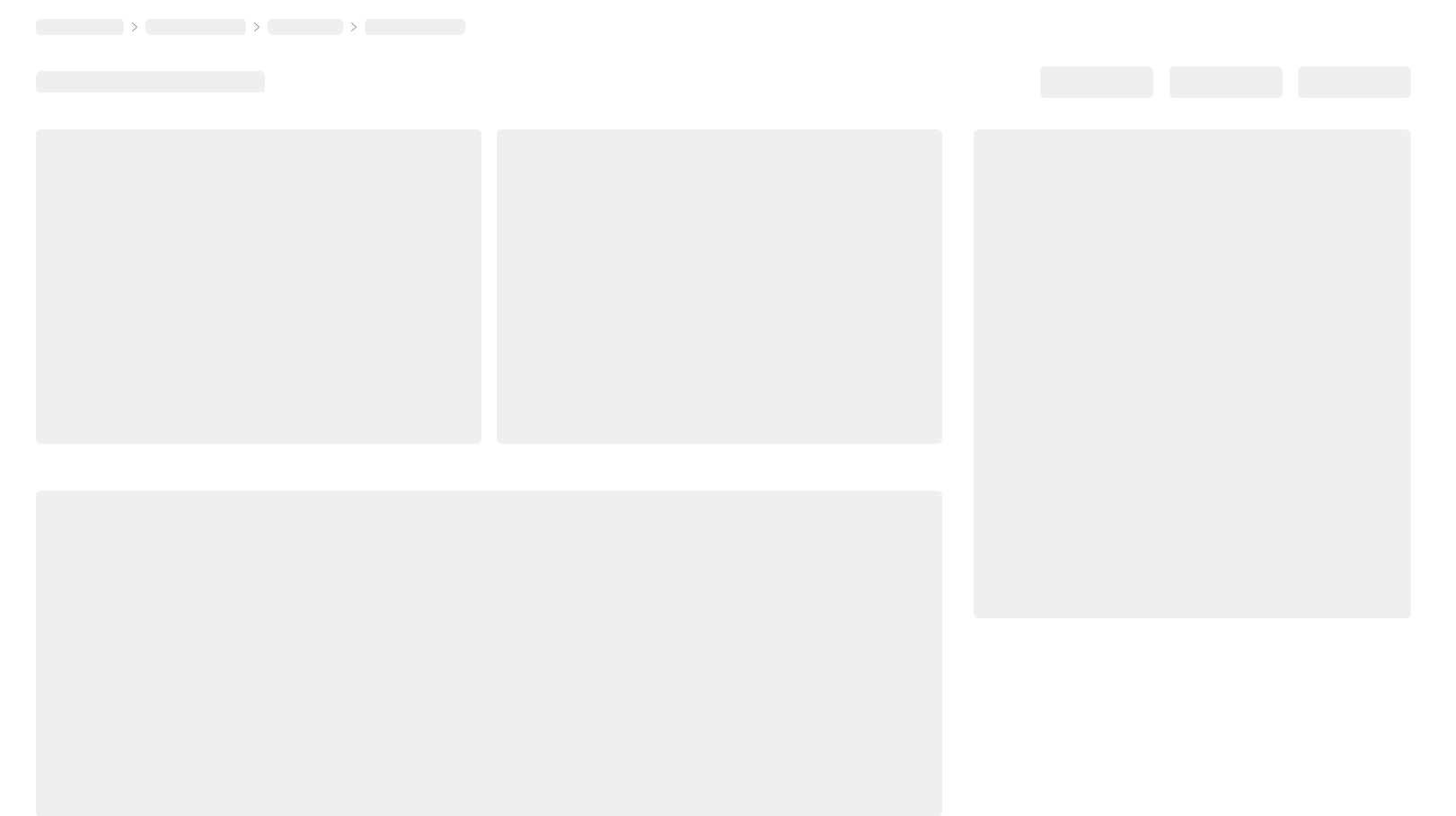 scroll, scrollTop: 0, scrollLeft: 0, axis: both 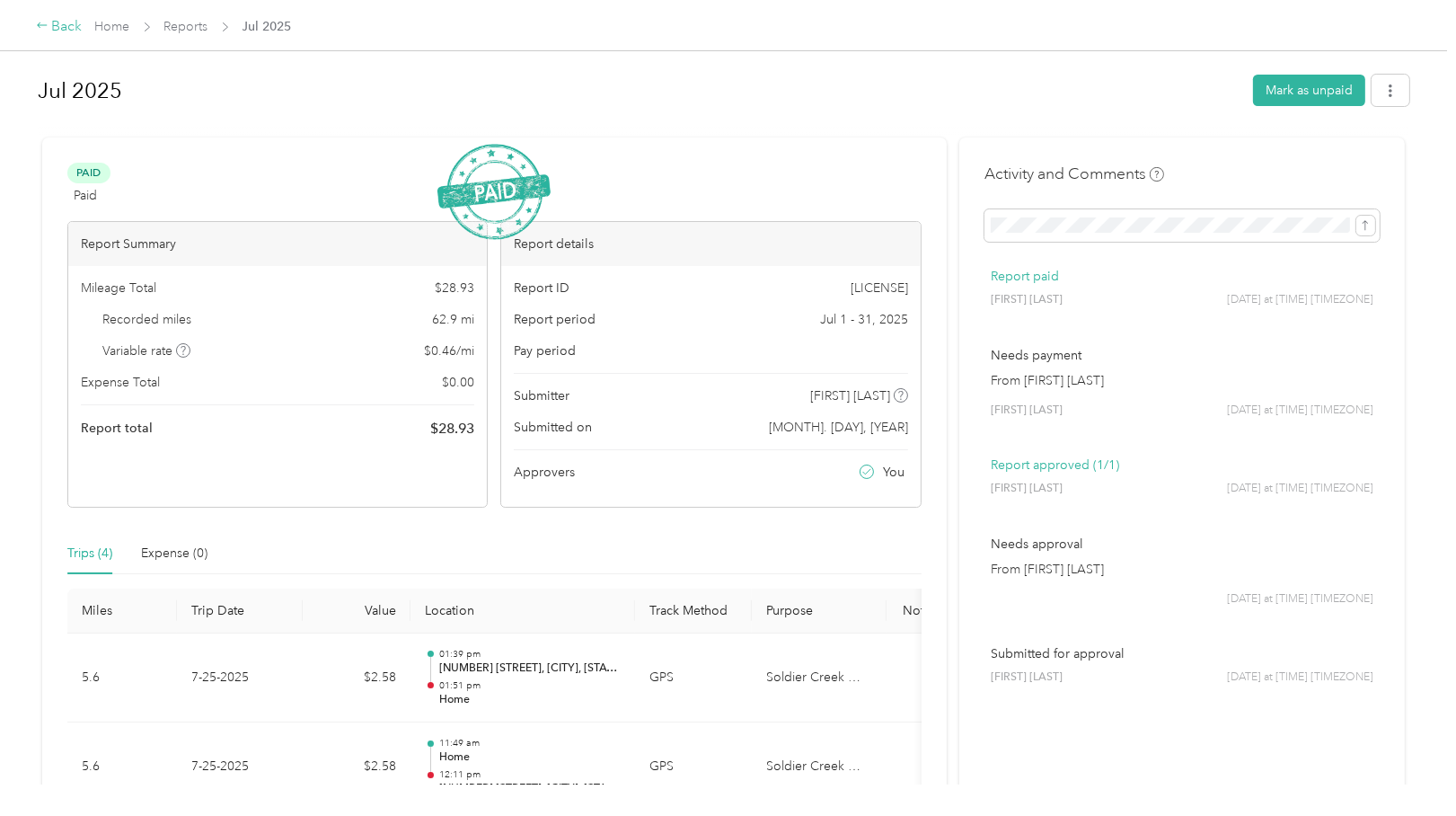 click on "Back" at bounding box center [59, 27] 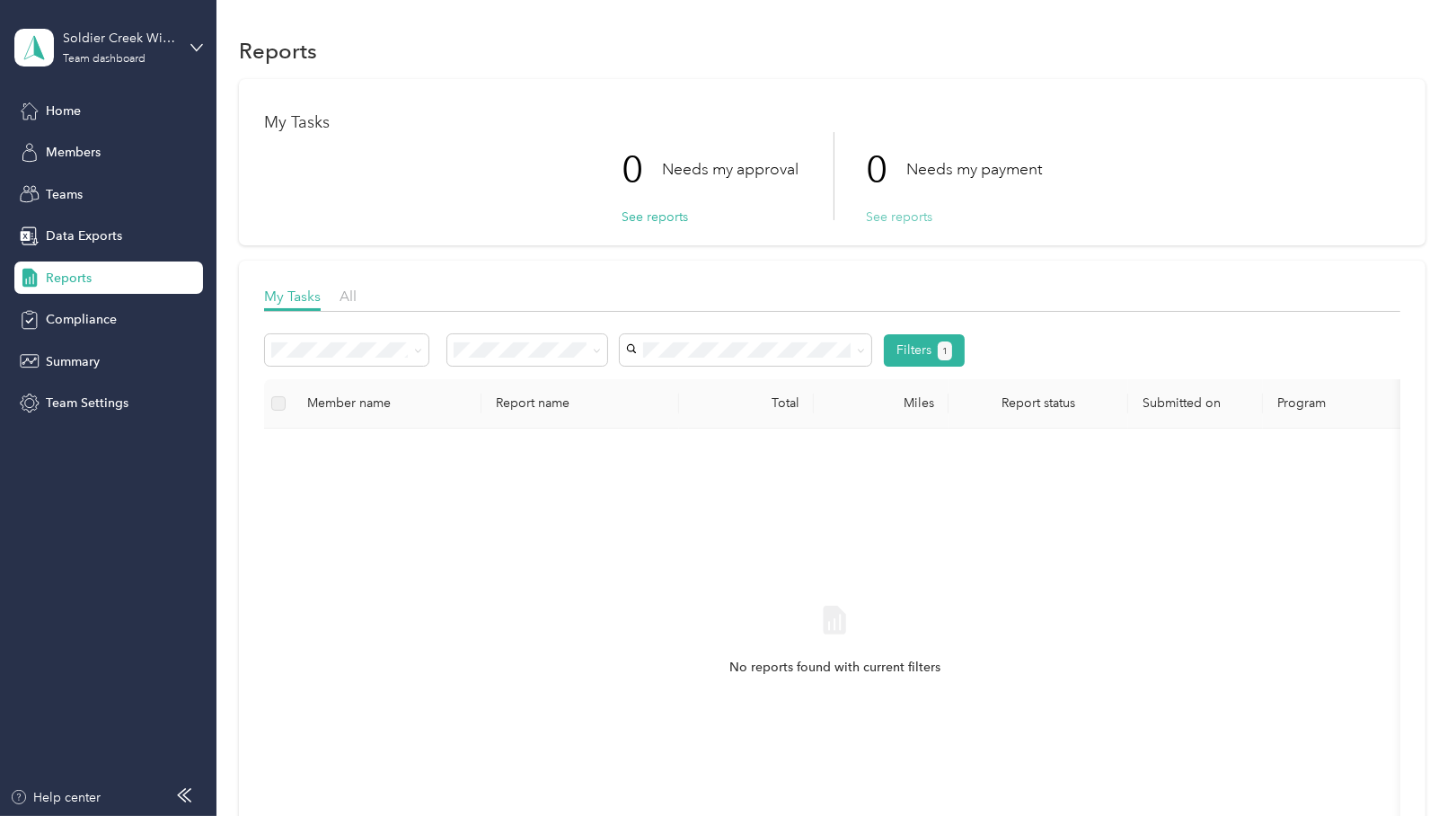click on "See reports" at bounding box center (899, 217) 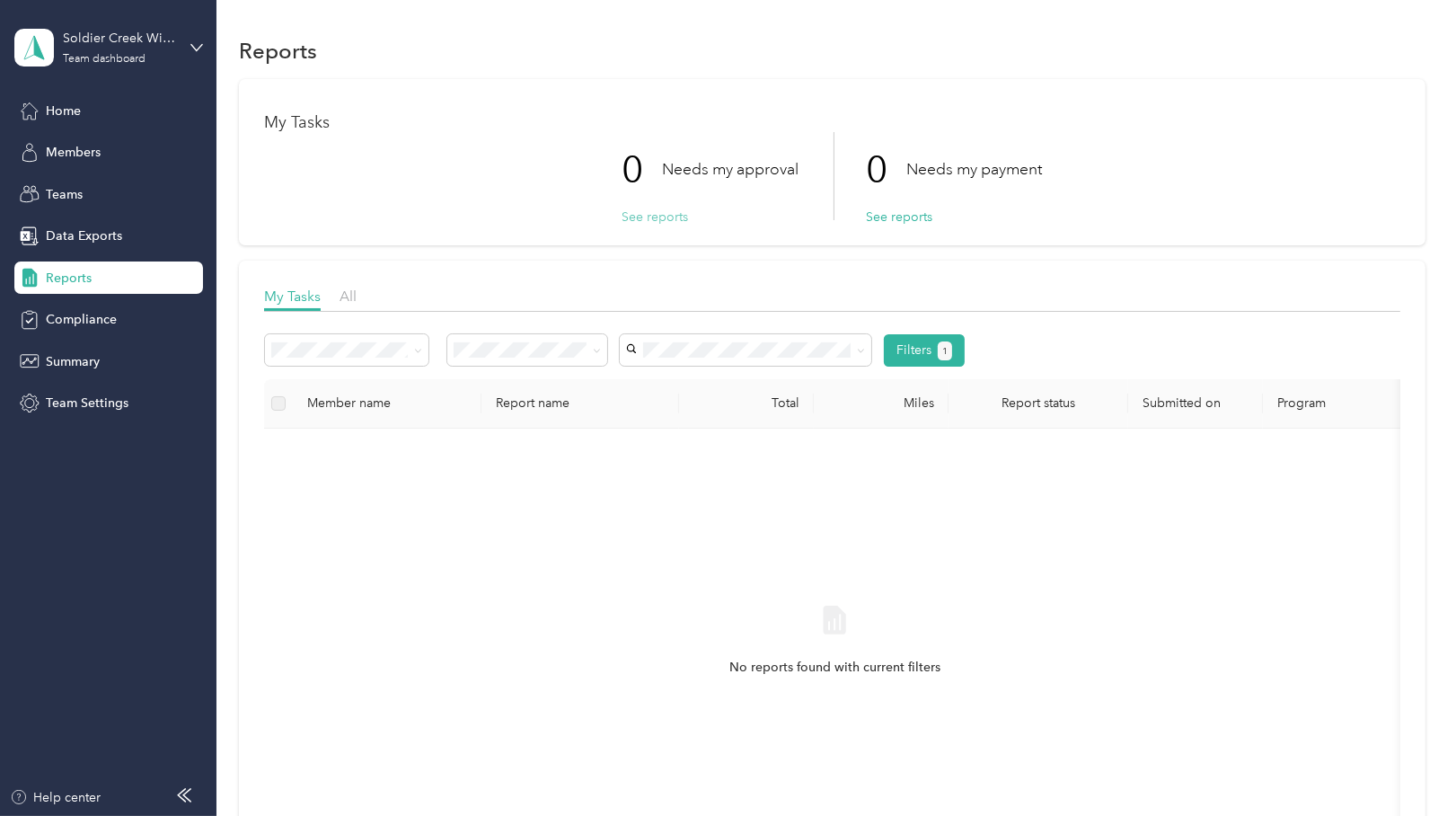 click on "See reports" at bounding box center (655, 217) 